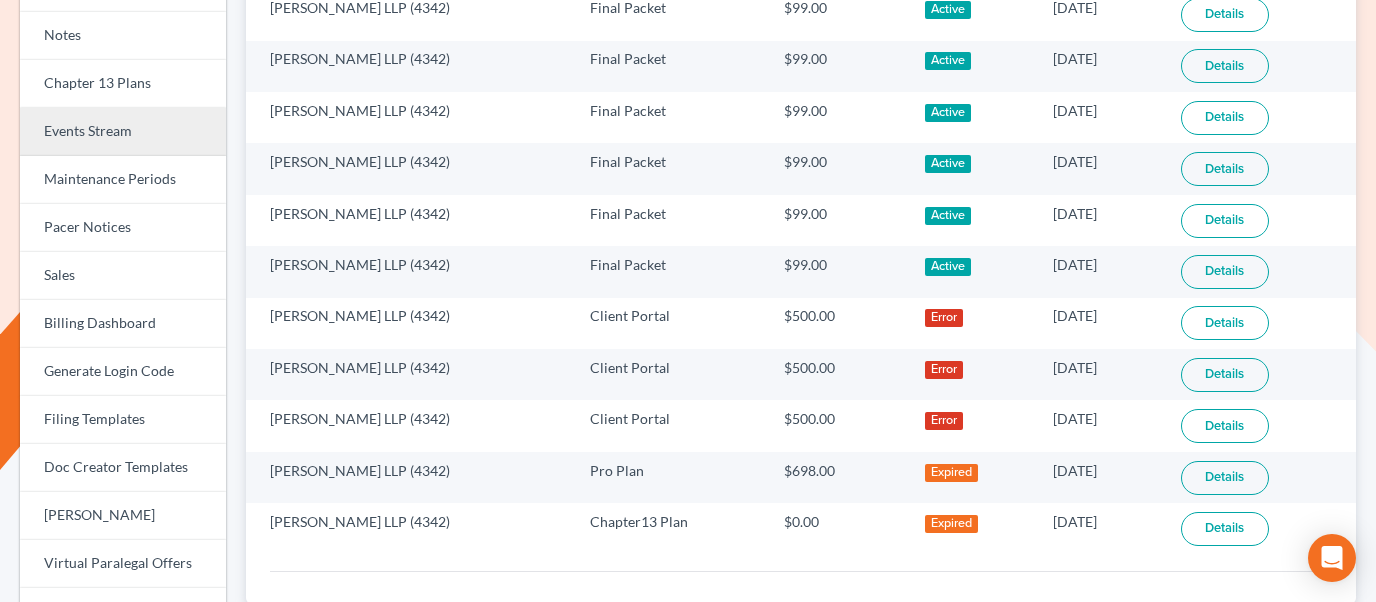 scroll, scrollTop: 392, scrollLeft: 0, axis: vertical 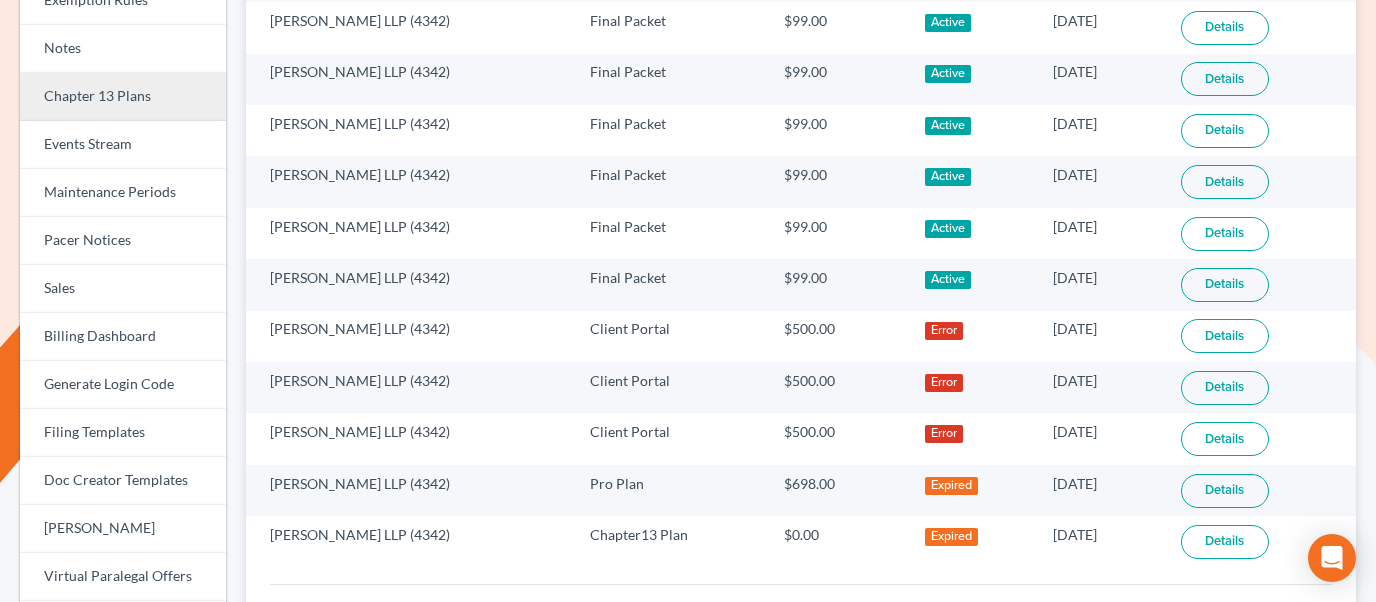 click on "Chapter 13 Plans" at bounding box center [123, 97] 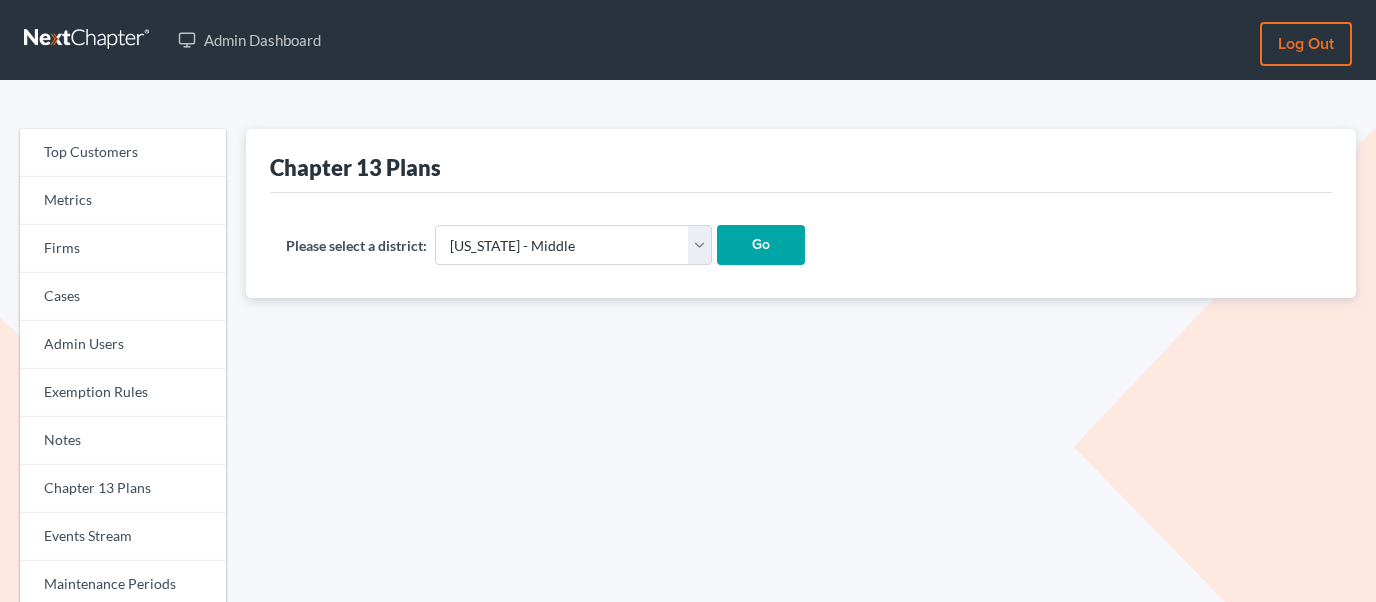 scroll, scrollTop: 0, scrollLeft: 0, axis: both 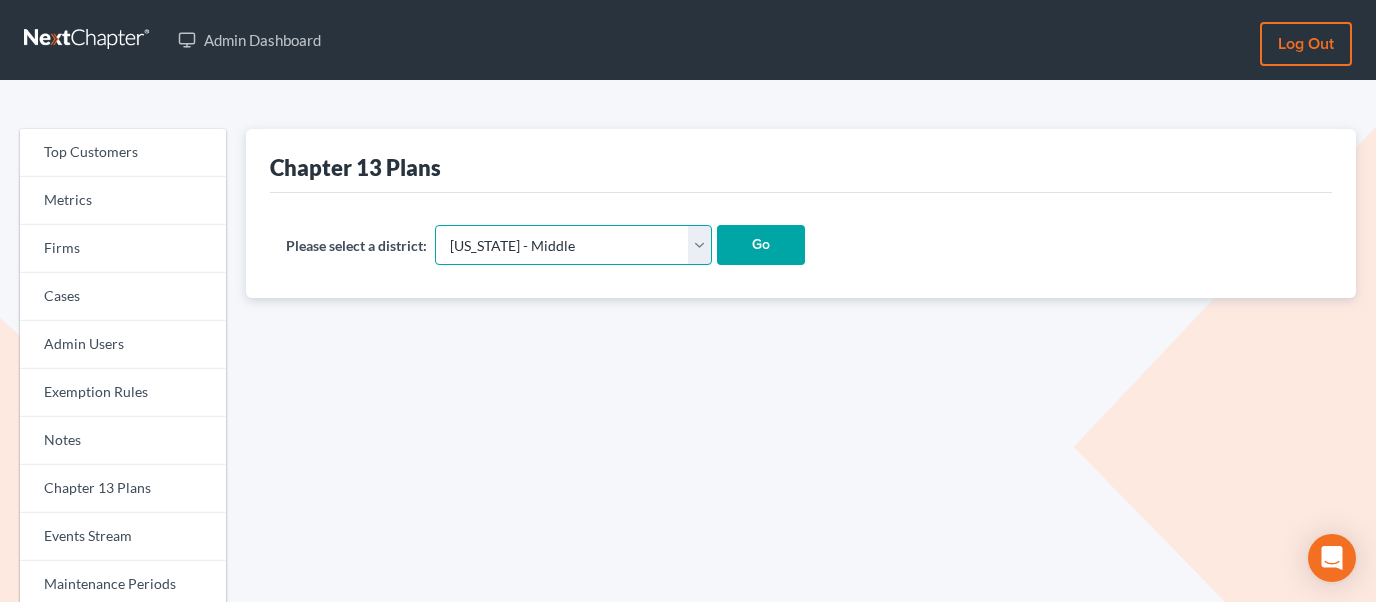 click on "Alabama - Middle
Alabama - Northern
Alabama - Southern
Alaska
Arizona
Arkansas - Eastern
Arkansas - Western
California - Central
California - Eastern
California - Northern
California - Southern
Colorado
Connecticut
Delaware
District of Columbia
Florida - Middle
Florida - Northern
Florida - Southern
Georgia - Middle
Georgia - Northern
Georgia - Southern
Guam
Hawaii
Idaho
Illinois - Central
Illinois - Northern
Illinois - Southern
Indiana - Northern
Indiana - Southern
Iowa - Northern
Iowa - Southern
Kansas
Kentucky
Kentucky - Eastern
Kentucky - Western
Louisiana - Eastern
Louisiana - Middle
Louisiana - Western
Maine
Maryland
Massachusetts
Michigan - Eastern
Michigan - Western
Minnesota
Mississippi - Northern
Mississippi - Southern
Missouri - Eastern
Missouri - Western
Montana
Nebraska
Nevada
New Hampshire
New Jersey
New Mexico
New York - Eastern
New York - Northern
New York - Southern" at bounding box center [573, 245] 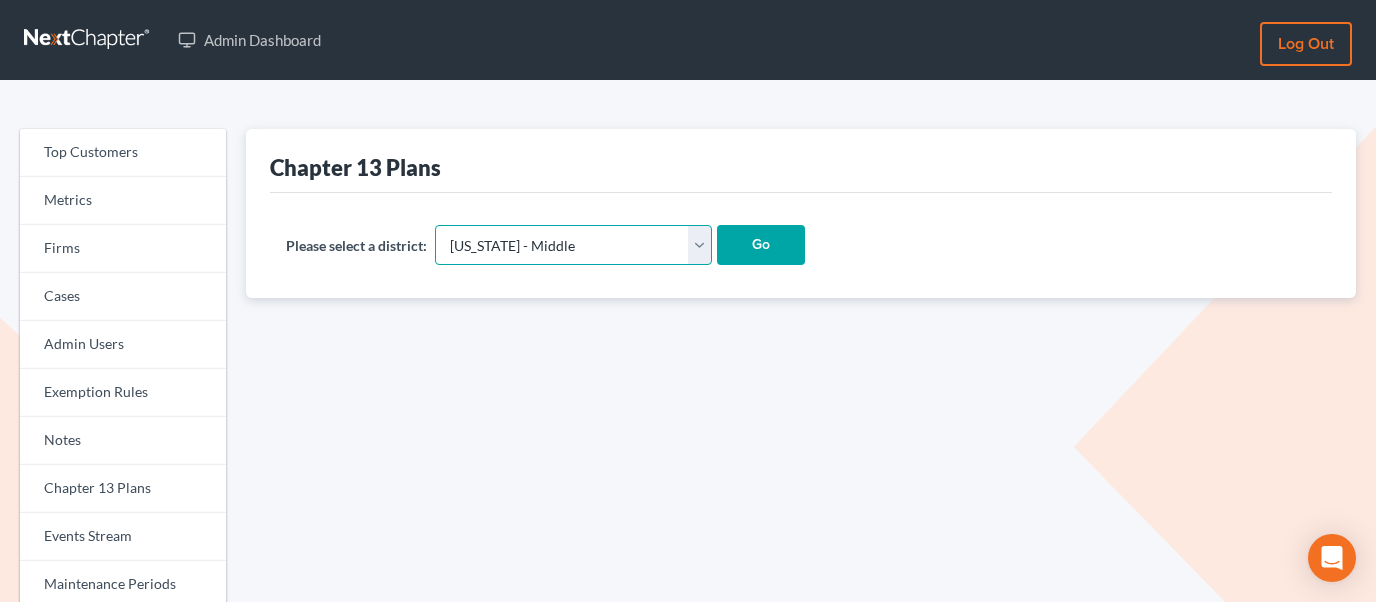 select on "36" 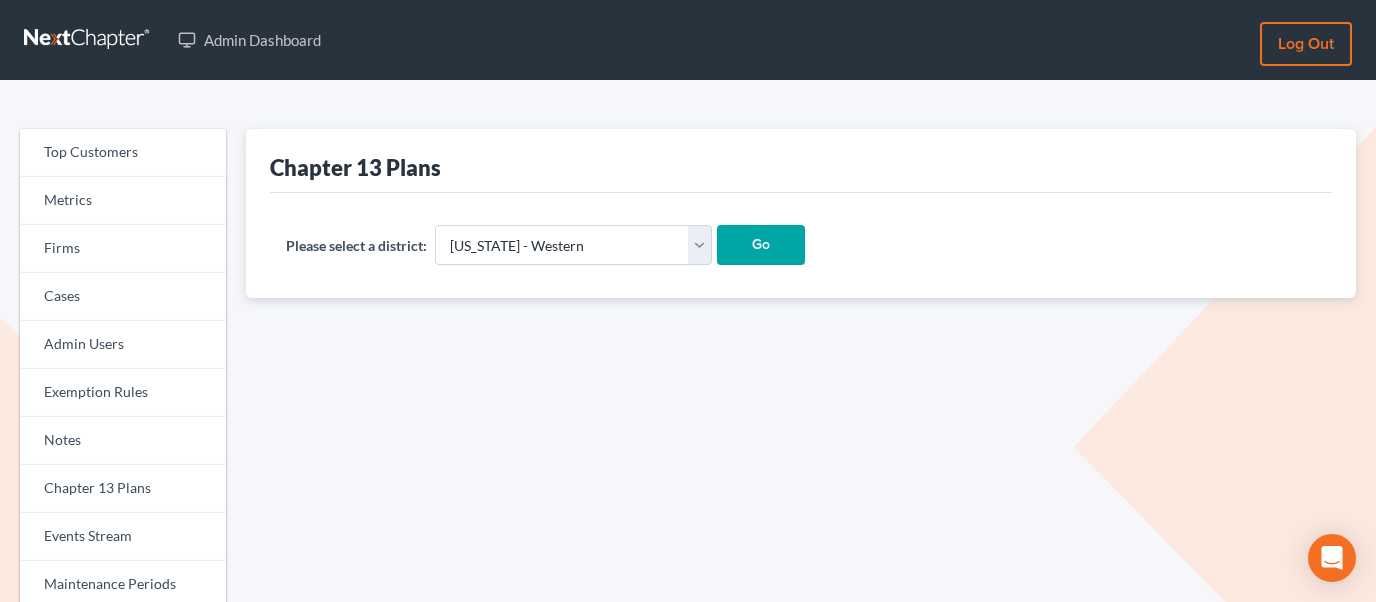 click on "Go" at bounding box center (761, 245) 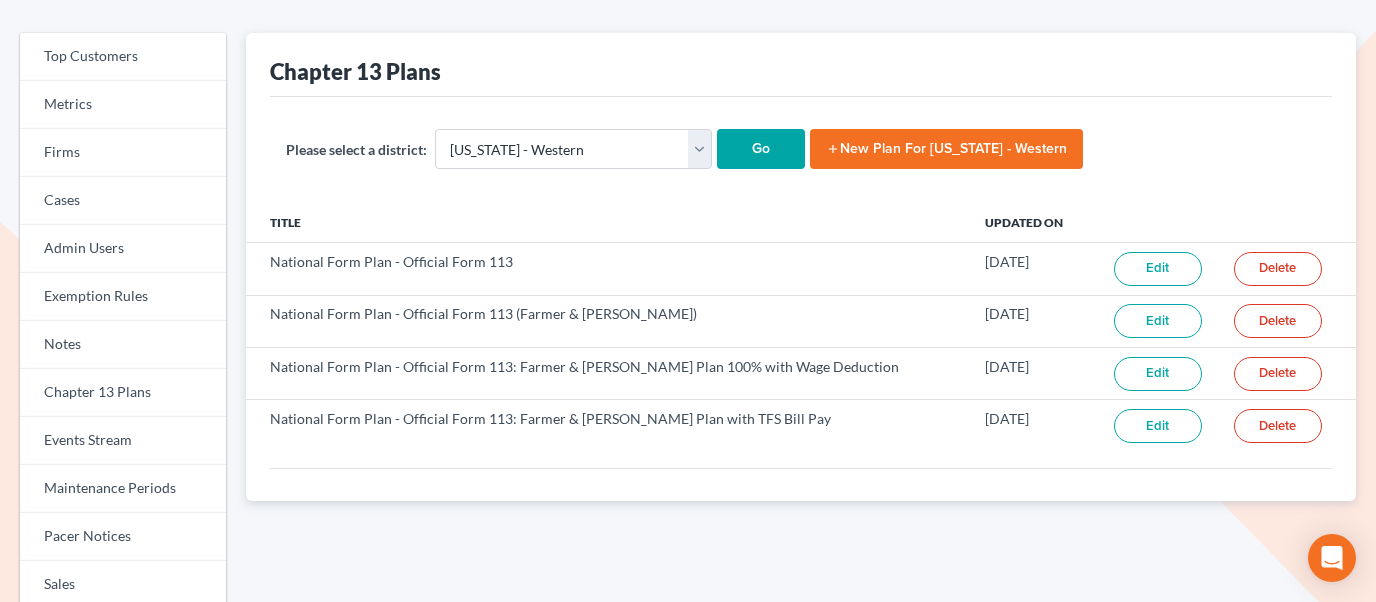 scroll, scrollTop: 112, scrollLeft: 0, axis: vertical 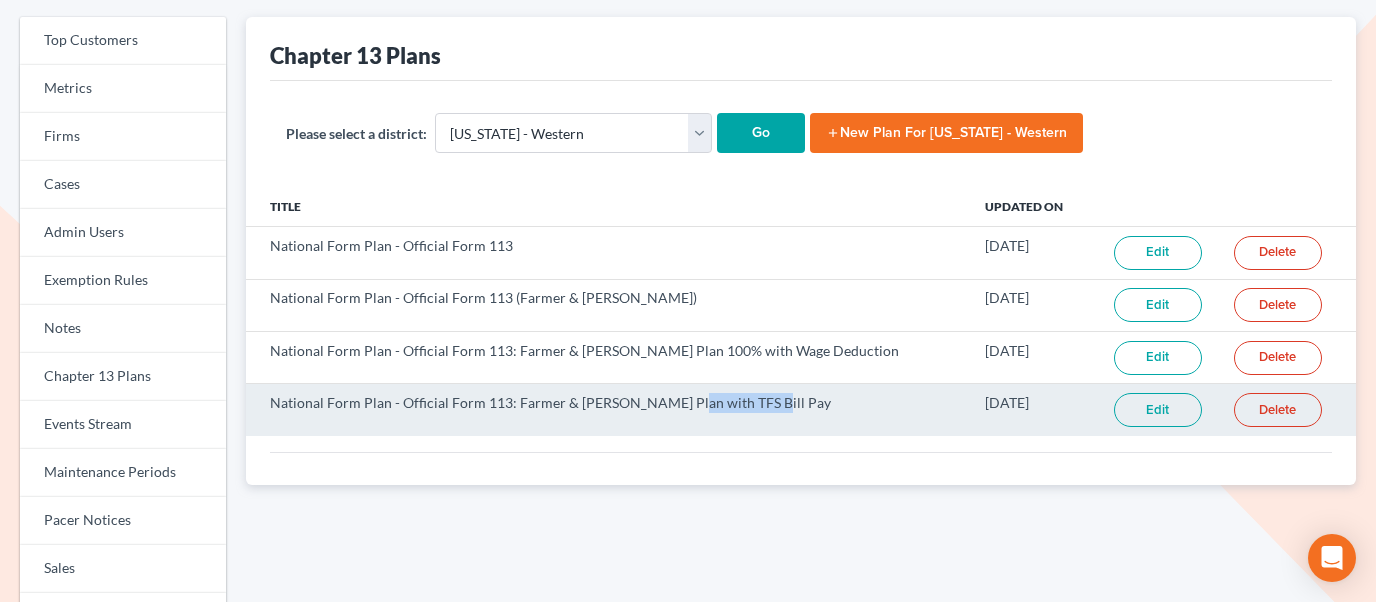 drag, startPoint x: 674, startPoint y: 402, endPoint x: 791, endPoint y: 404, distance: 117.01709 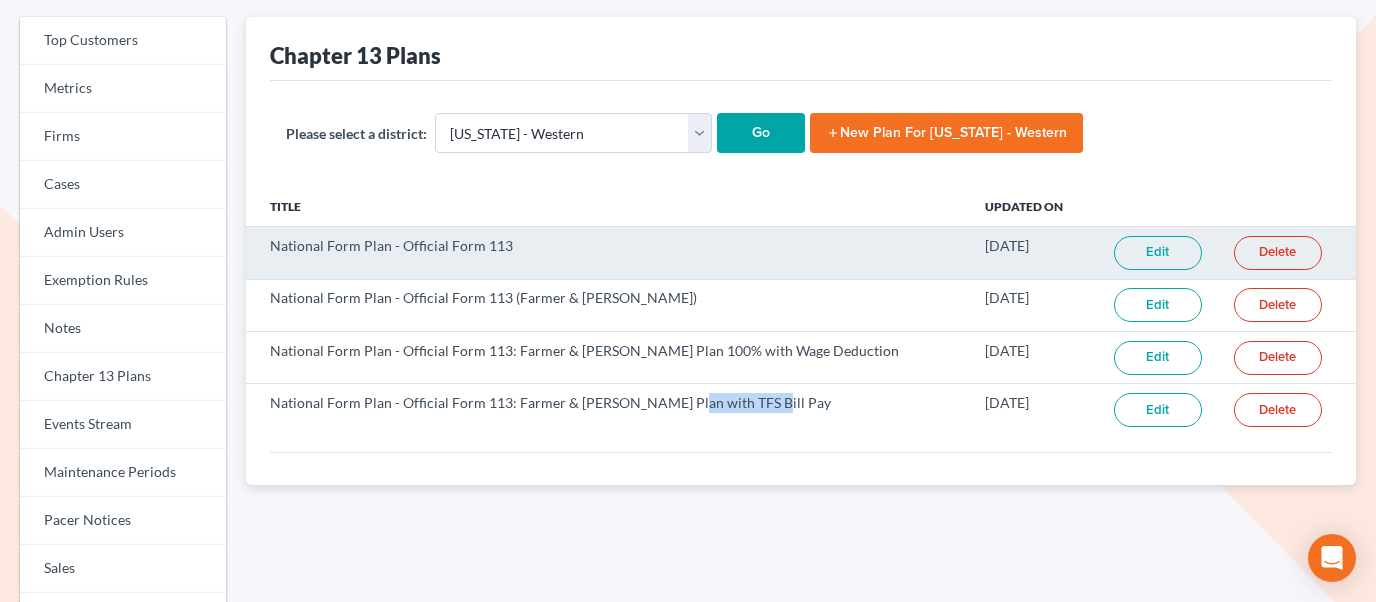 click on "Edit" at bounding box center [1158, 253] 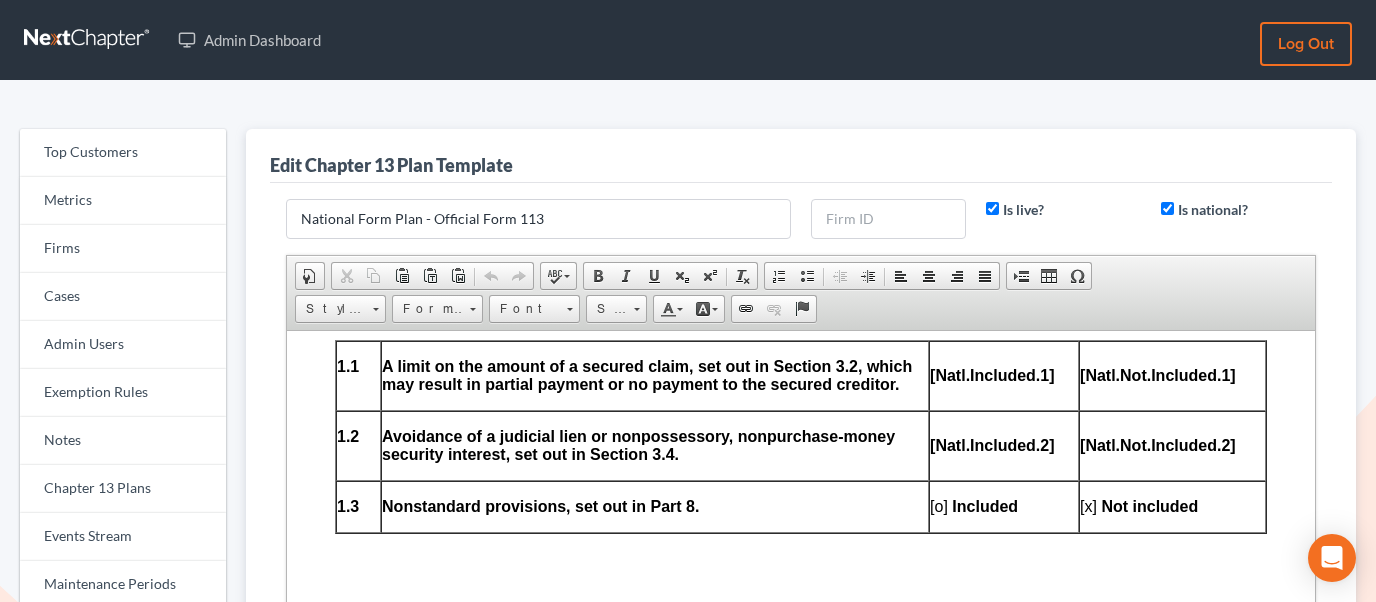 scroll, scrollTop: 869, scrollLeft: 0, axis: vertical 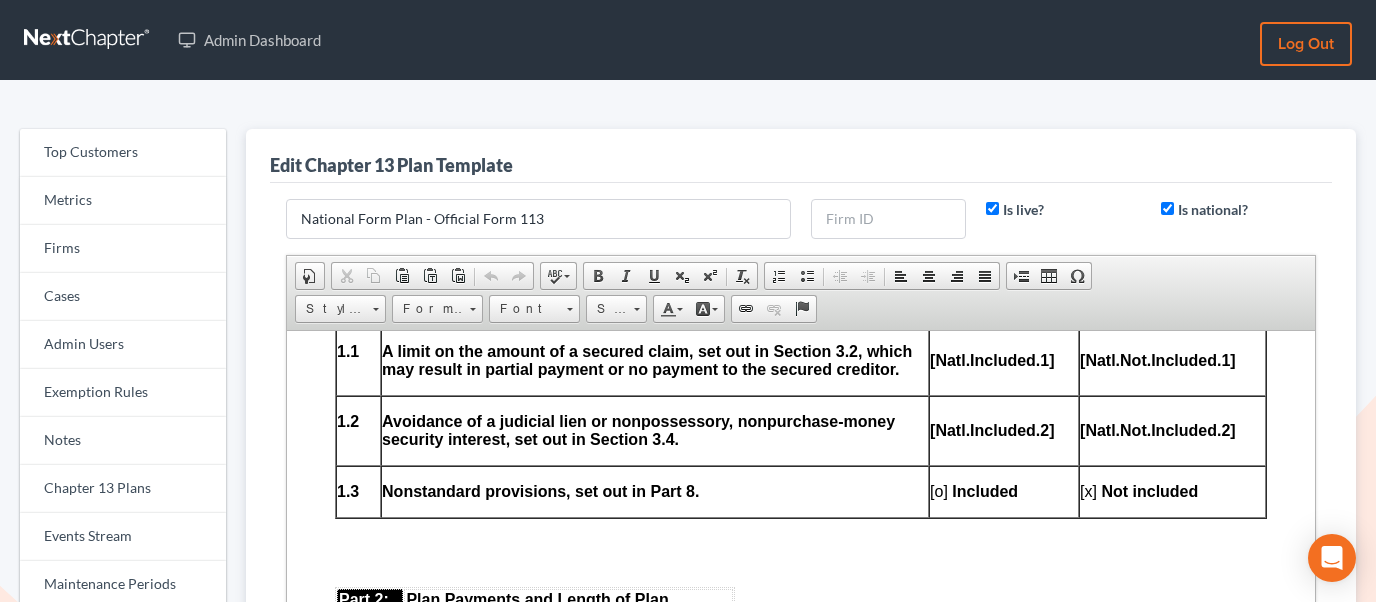 click on "1.1" at bounding box center (348, 350) 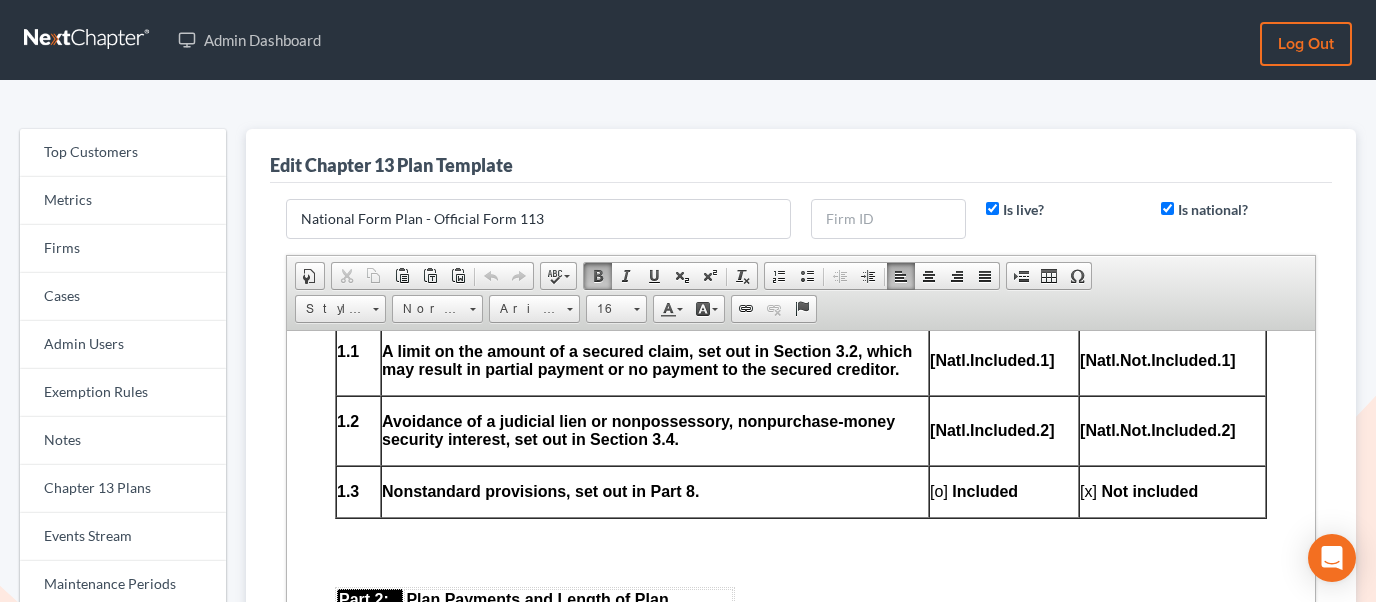click on "1.2" at bounding box center [348, 420] 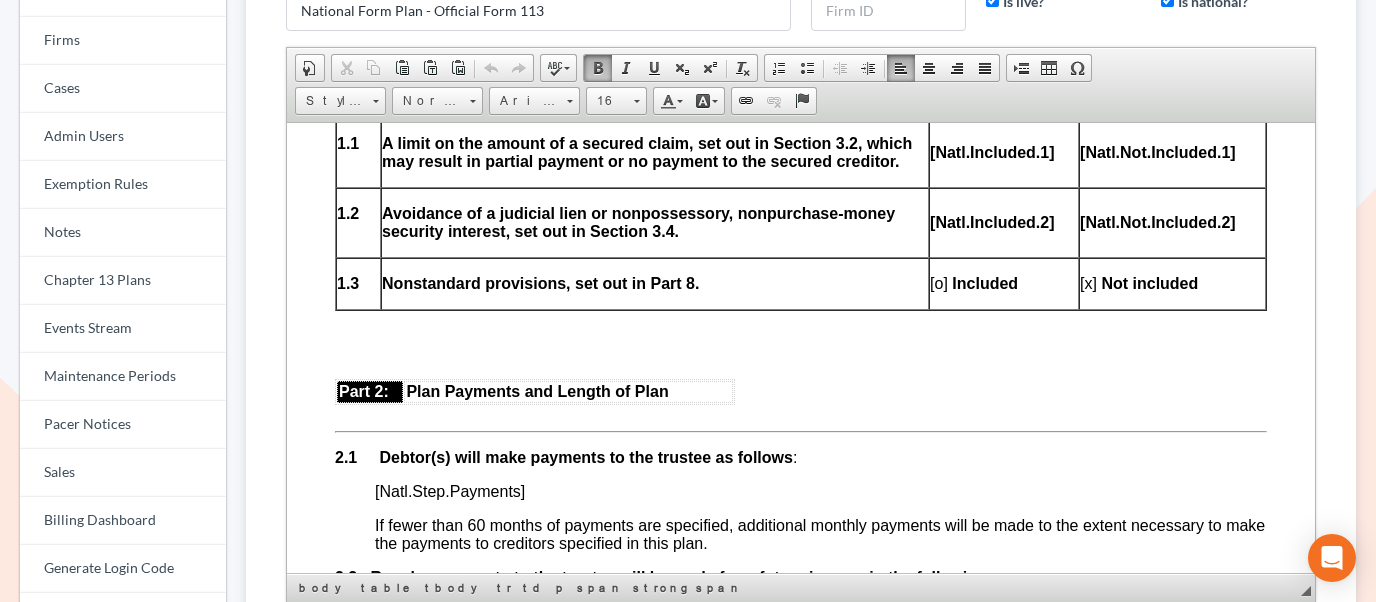 scroll, scrollTop: 207, scrollLeft: 0, axis: vertical 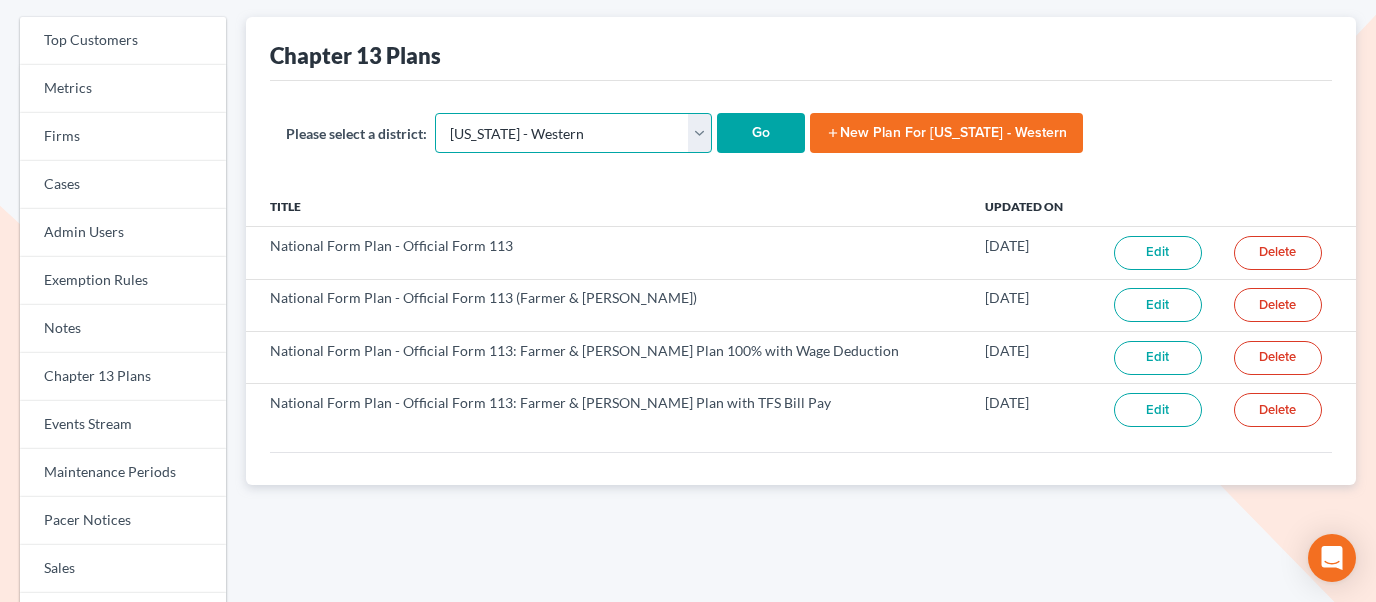click on "Alabama - Middle
Alabama - Northern
Alabama - Southern
Alaska
Arizona
Arkansas - Eastern
Arkansas - Western
California - Central
California - Eastern
California - Northern
California - Southern
Colorado
Connecticut
Delaware
District of Columbia
Florida - Middle
Florida - Northern
Florida - Southern
Georgia - Middle
Georgia - Northern
Georgia - Southern
Guam
Hawaii
Idaho
Illinois - Central
Illinois - Northern
Illinois - Southern
Indiana - Northern
Indiana - Southern
Iowa - Northern
Iowa - Southern
Kansas
Kentucky
Kentucky - Eastern
Kentucky - Western
Louisiana - Eastern
Louisiana - Middle
Louisiana - Western
Maine
Maryland
Massachusetts
Michigan - Eastern
Michigan - Western
Minnesota
Mississippi - Northern
Mississippi - Southern
Missouri - Eastern
Missouri - Western
Montana
Nebraska
Nevada
New Hampshire
New Jersey
New Mexico
New York - Eastern
New York - Northern
New York - Southern" at bounding box center (573, 133) 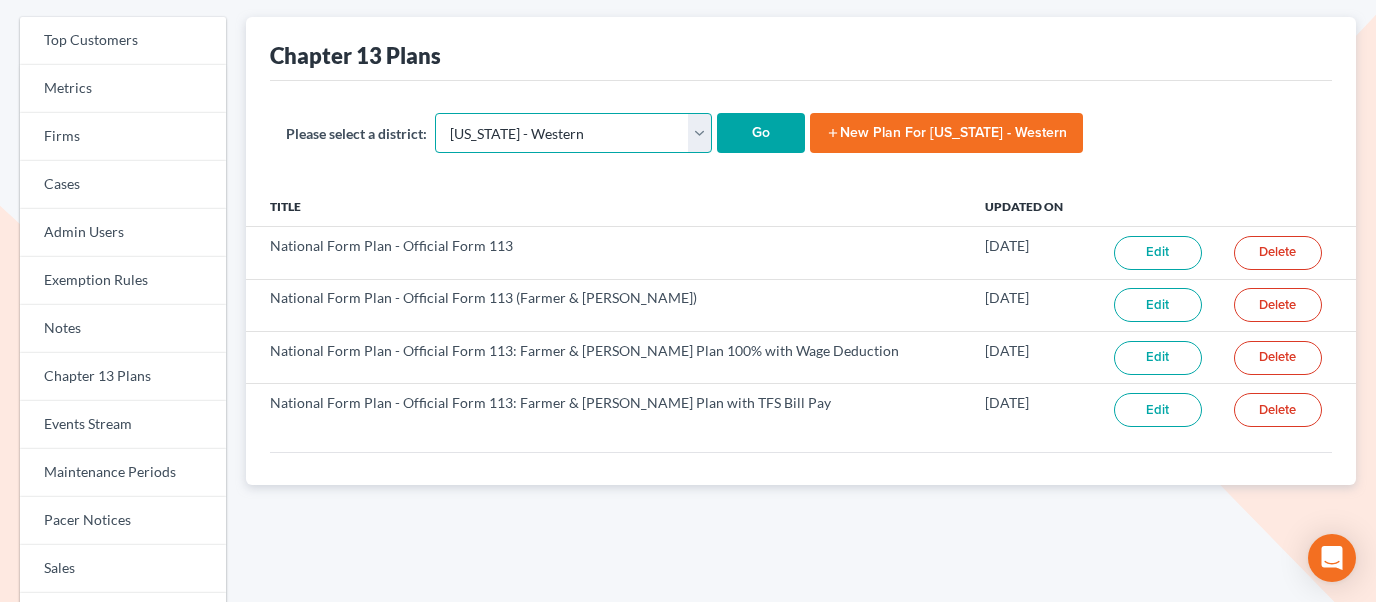 select on "38" 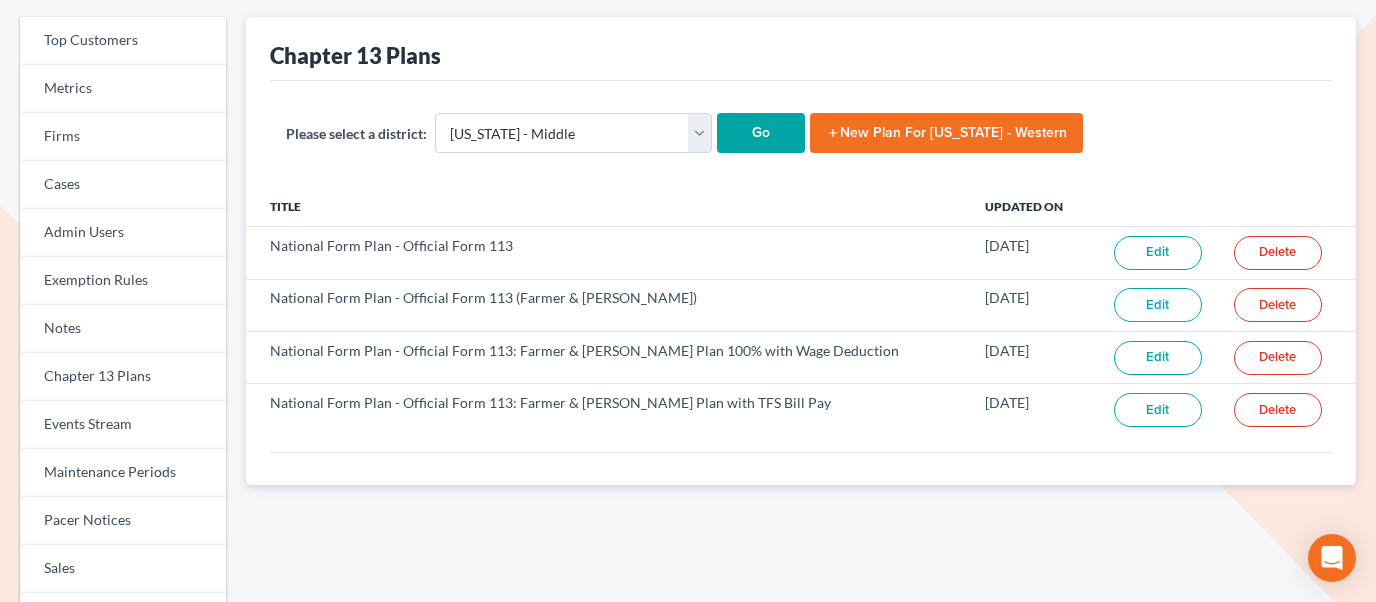 click on "Go" at bounding box center [761, 133] 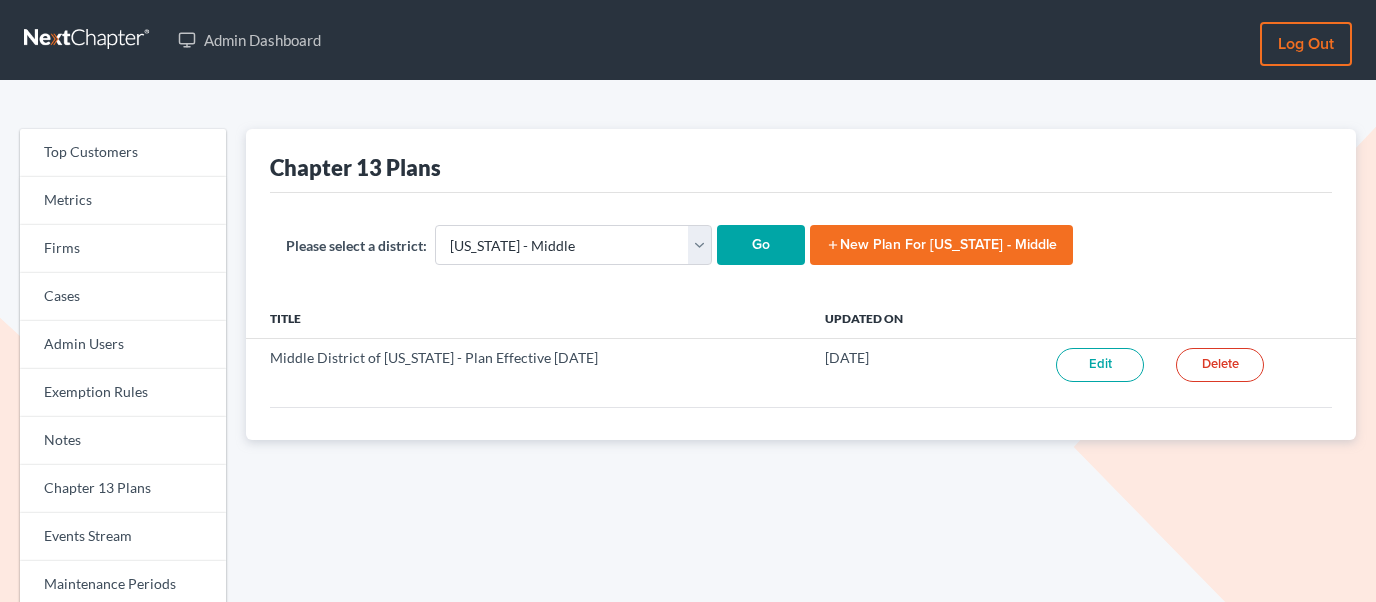 scroll, scrollTop: 0, scrollLeft: 0, axis: both 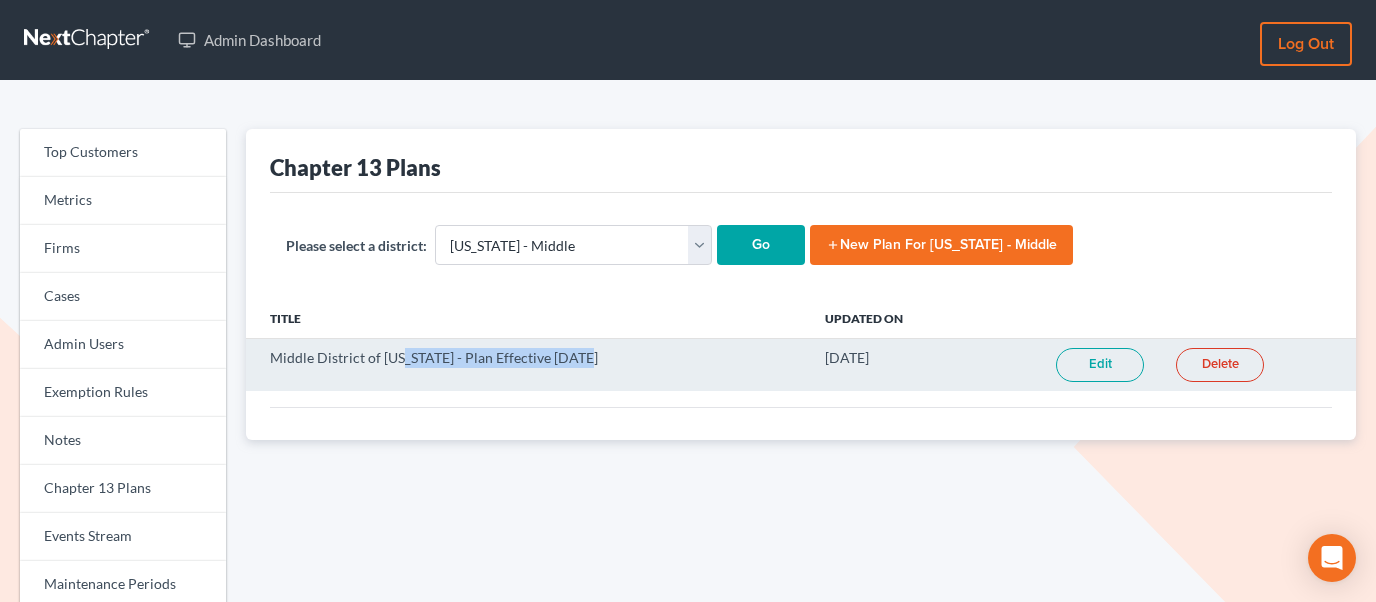 drag, startPoint x: 403, startPoint y: 356, endPoint x: 576, endPoint y: 358, distance: 173.01157 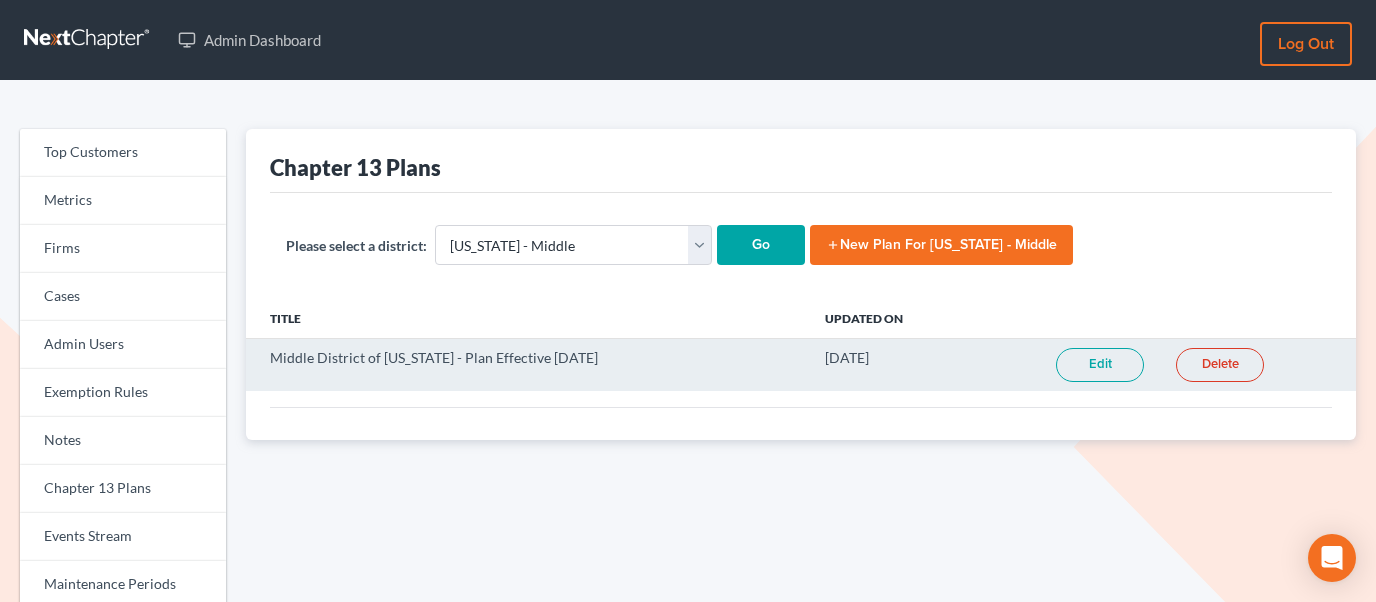 click on "Middle District of [US_STATE] - Plan Effective [DATE]" at bounding box center (527, 365) 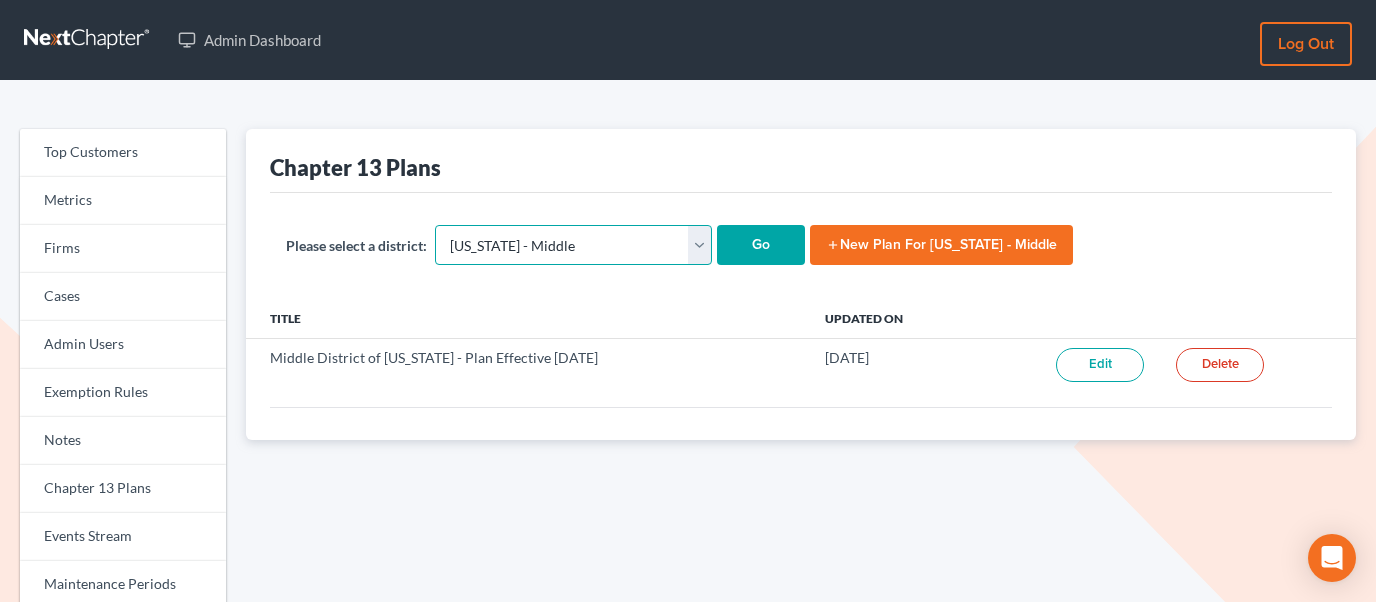 click on "[US_STATE] - [GEOGRAPHIC_DATA]
[US_STATE] - [GEOGRAPHIC_DATA][US_STATE] - Southern
[US_STATE]
[US_STATE]
[US_STATE] - Eastern
[US_STATE] - Western
[US_STATE] - [GEOGRAPHIC_DATA]
[US_STATE] - [GEOGRAPHIC_DATA]
[US_STATE] - [GEOGRAPHIC_DATA][US_STATE] - Southern
[US_STATE]
[US_STATE]
[US_STATE]
[US_STATE]
[US_STATE] - [GEOGRAPHIC_DATA]
[US_STATE] - [GEOGRAPHIC_DATA][US_STATE] - [GEOGRAPHIC_DATA][US_STATE] - [GEOGRAPHIC_DATA]
[US_STATE] - [GEOGRAPHIC_DATA][US_STATE] - Southern
[US_STATE]
[US_STATE]
[US_STATE]
[US_STATE] - [GEOGRAPHIC_DATA]
[US_STATE] - [GEOGRAPHIC_DATA]
[US_STATE] - [GEOGRAPHIC_DATA]
[US_STATE] - [GEOGRAPHIC_DATA]
[US_STATE] - Southern
[US_STATE] - Northern
[US_STATE] - Southern
[US_STATE]
[US_STATE]
[US_STATE] - Eastern
[US_STATE] - Western
[US_STATE] - Eastern
[US_STATE] - Middle
[US_STATE] - Western
[US_STATE]
[US_STATE]
[US_STATE]
[US_STATE] - Eastern
[US_STATE] - Western
[US_STATE]
[US_STATE] - [GEOGRAPHIC_DATA][US_STATE] - Southern
[US_STATE] - Eastern
[US_STATE] - Western
[US_STATE]
[US_STATE]
[US_STATE]
[US_STATE]
[US_STATE]
[US_STATE]
[US_STATE] - [GEOGRAPHIC_DATA][US_STATE] - [GEOGRAPHIC_DATA][US_STATE] - Southern" at bounding box center (573, 245) 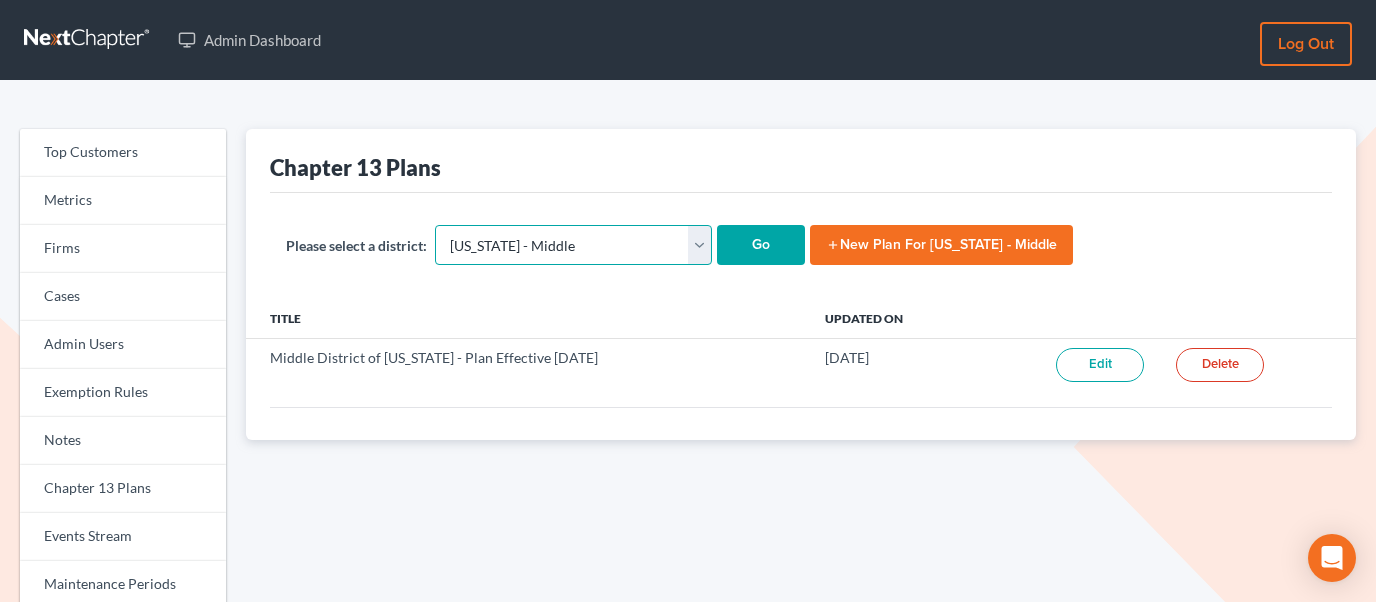 select on "10" 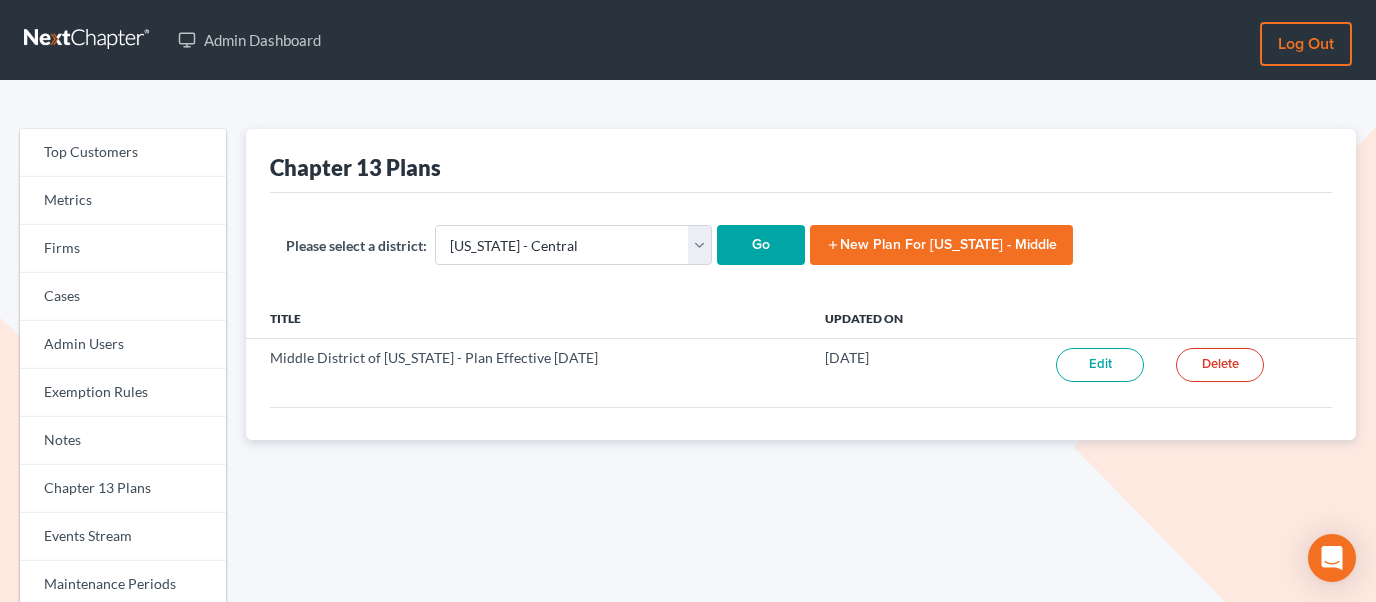 click on "Go" at bounding box center (761, 245) 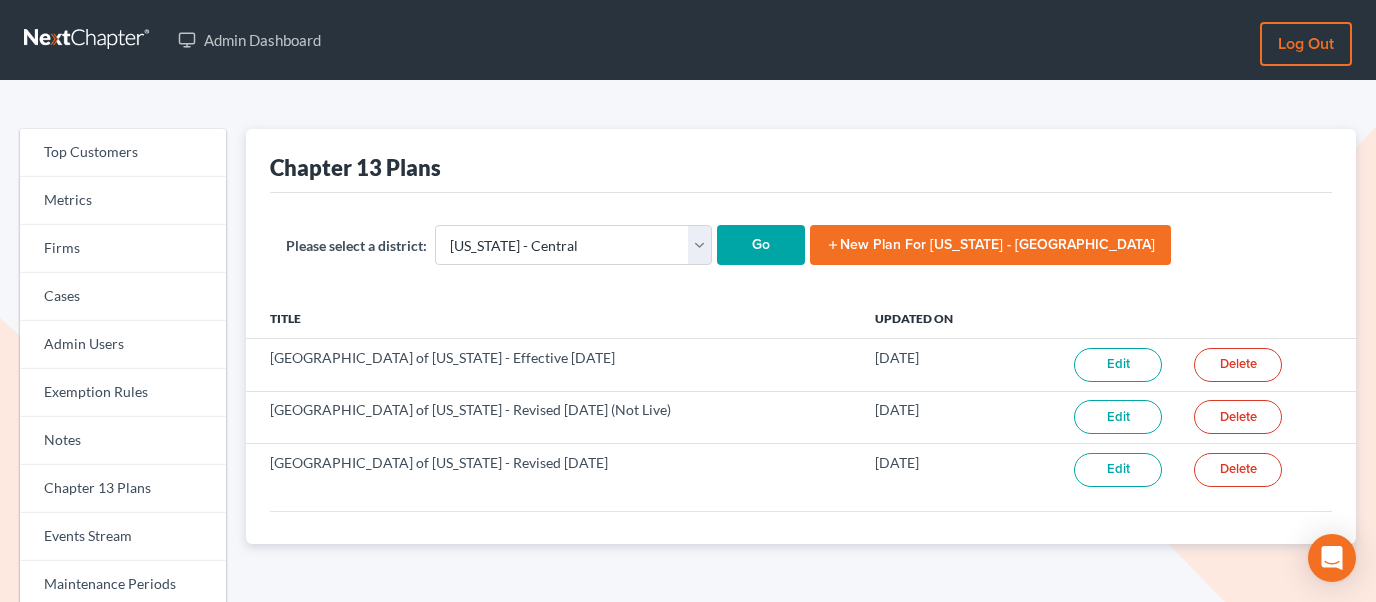 scroll, scrollTop: 46, scrollLeft: 0, axis: vertical 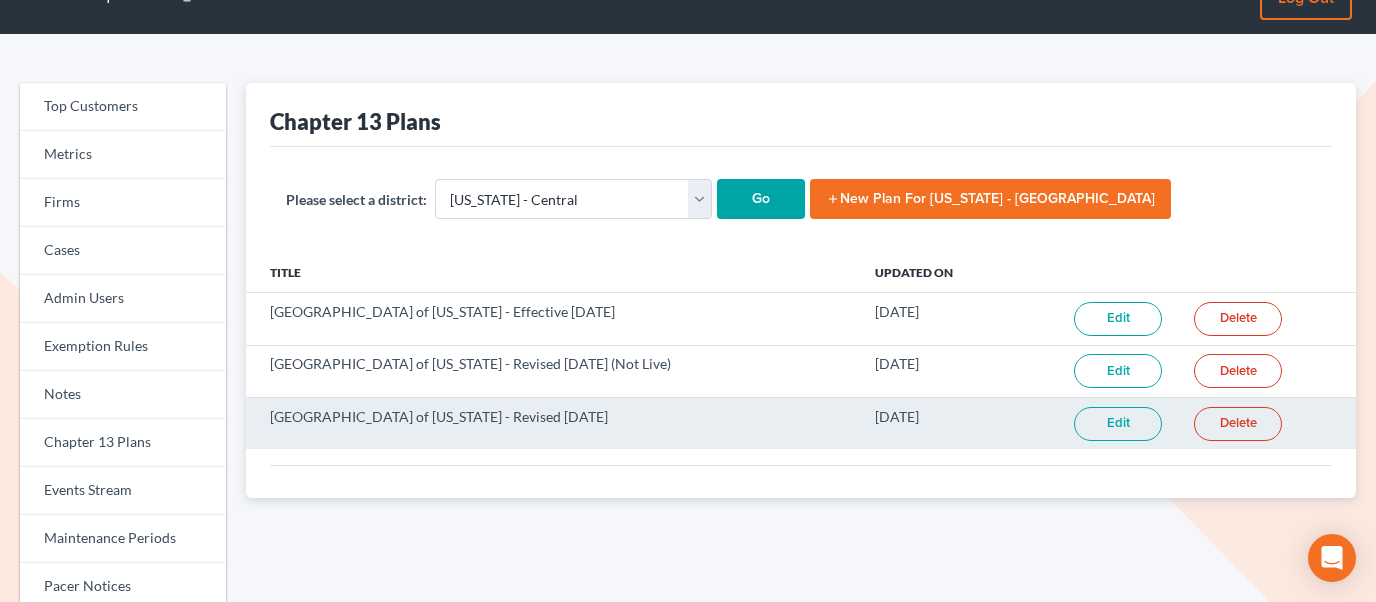 drag, startPoint x: 454, startPoint y: 415, endPoint x: 583, endPoint y: 425, distance: 129.38702 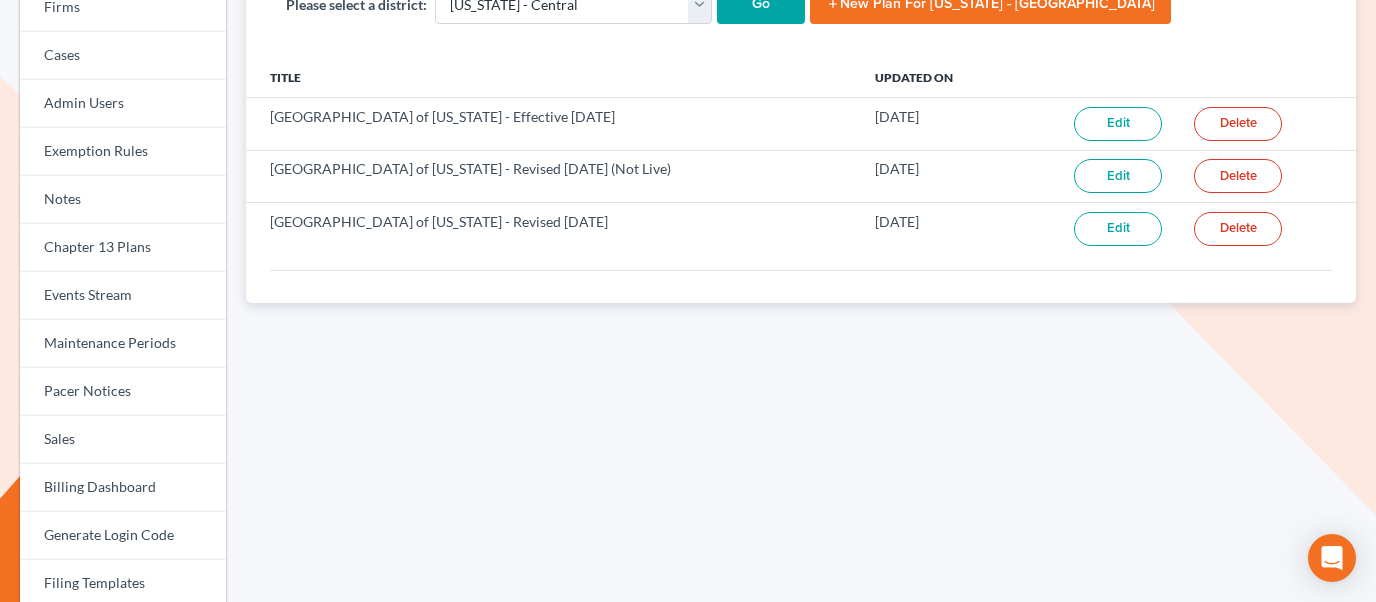 scroll, scrollTop: 154, scrollLeft: 0, axis: vertical 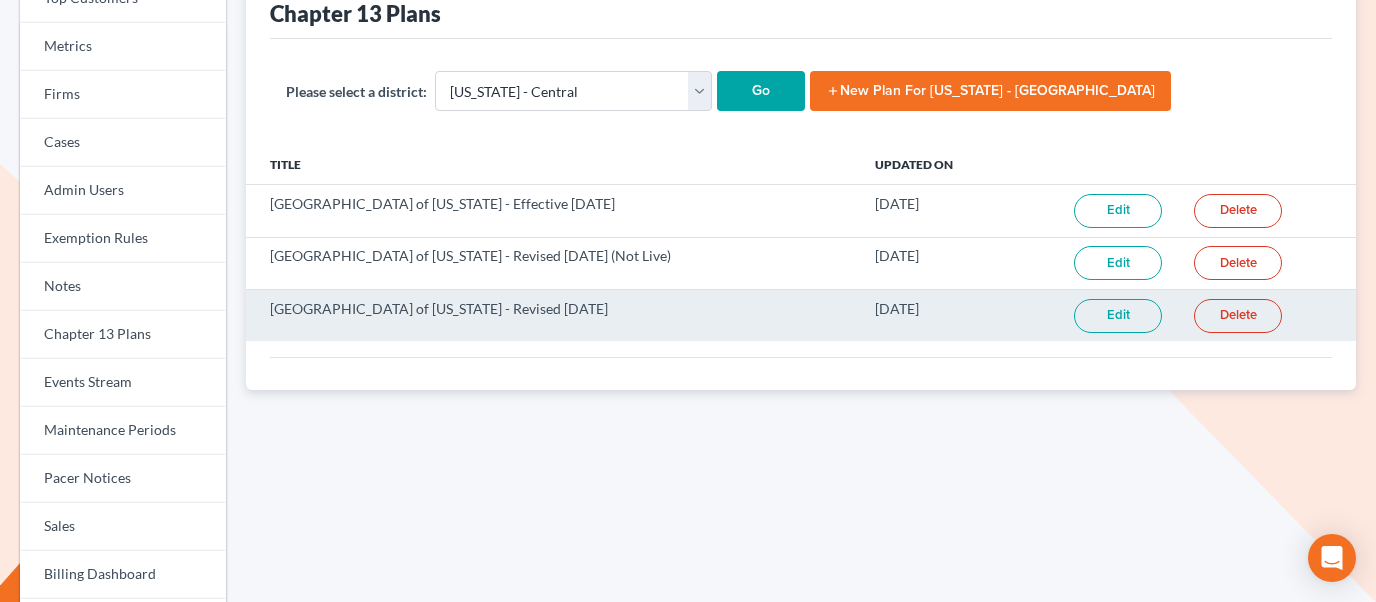 click on "Edit" at bounding box center (1118, 316) 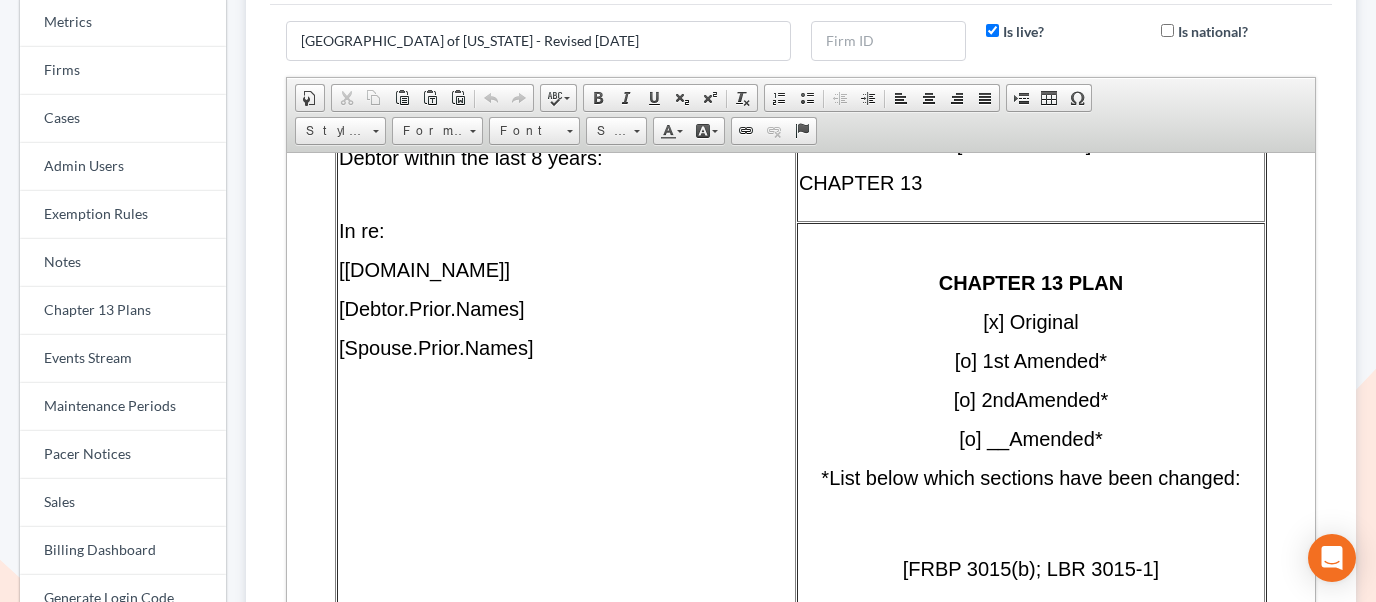 scroll, scrollTop: 752, scrollLeft: 0, axis: vertical 